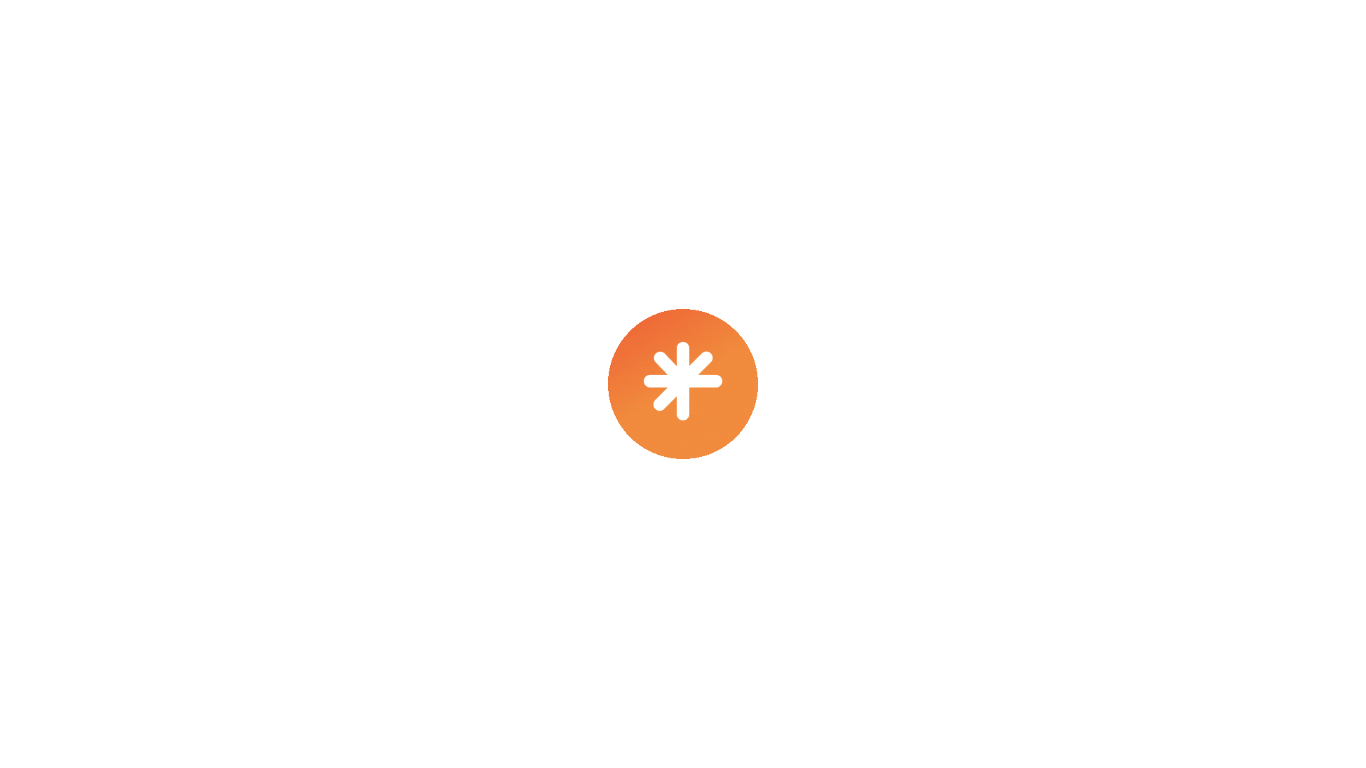 scroll, scrollTop: 0, scrollLeft: 0, axis: both 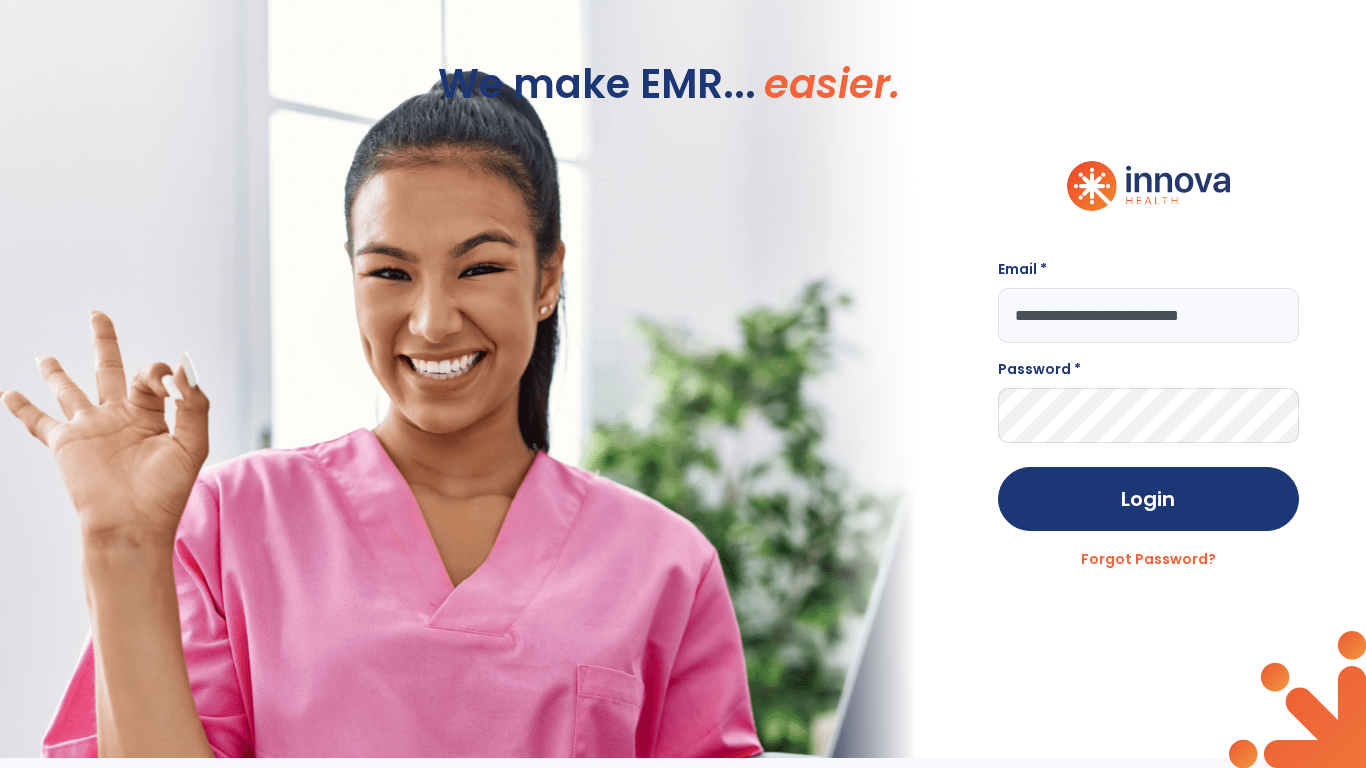 type on "**********" 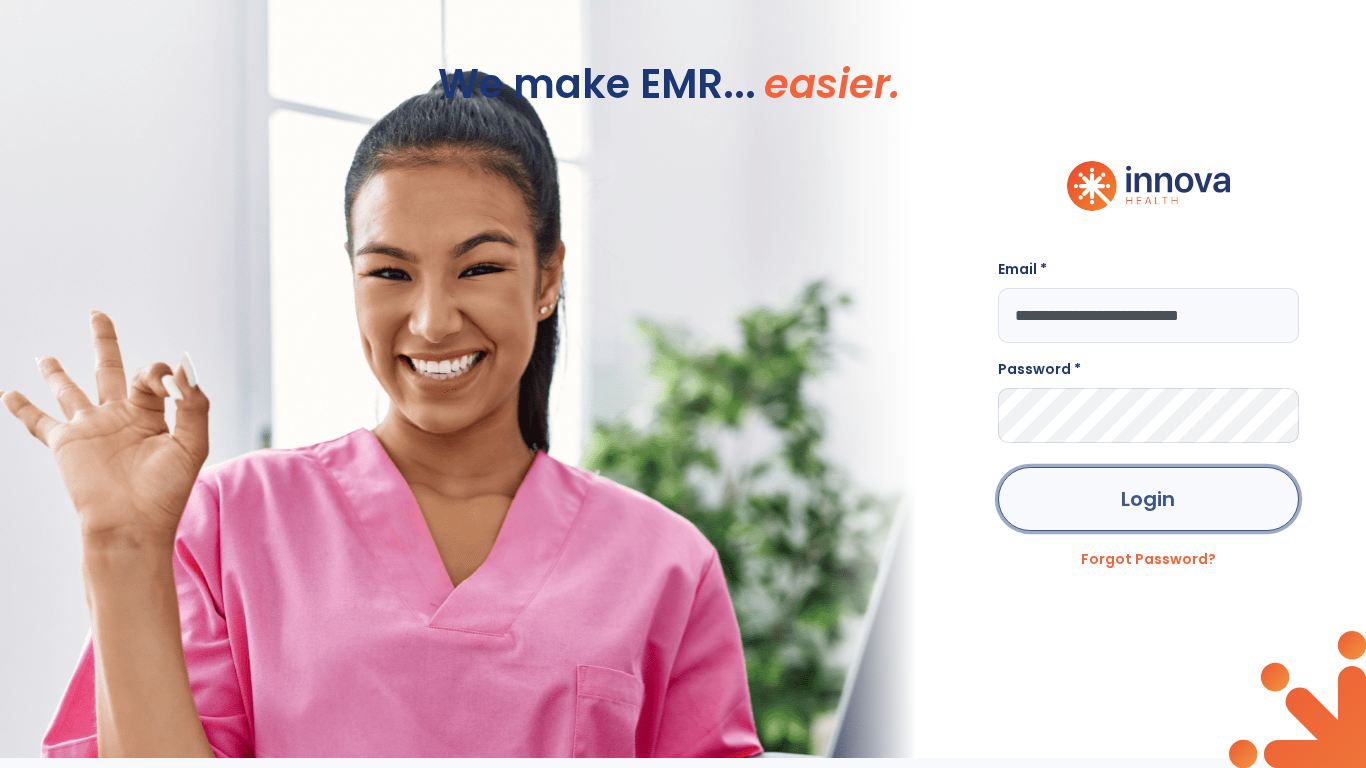 click on "Login" 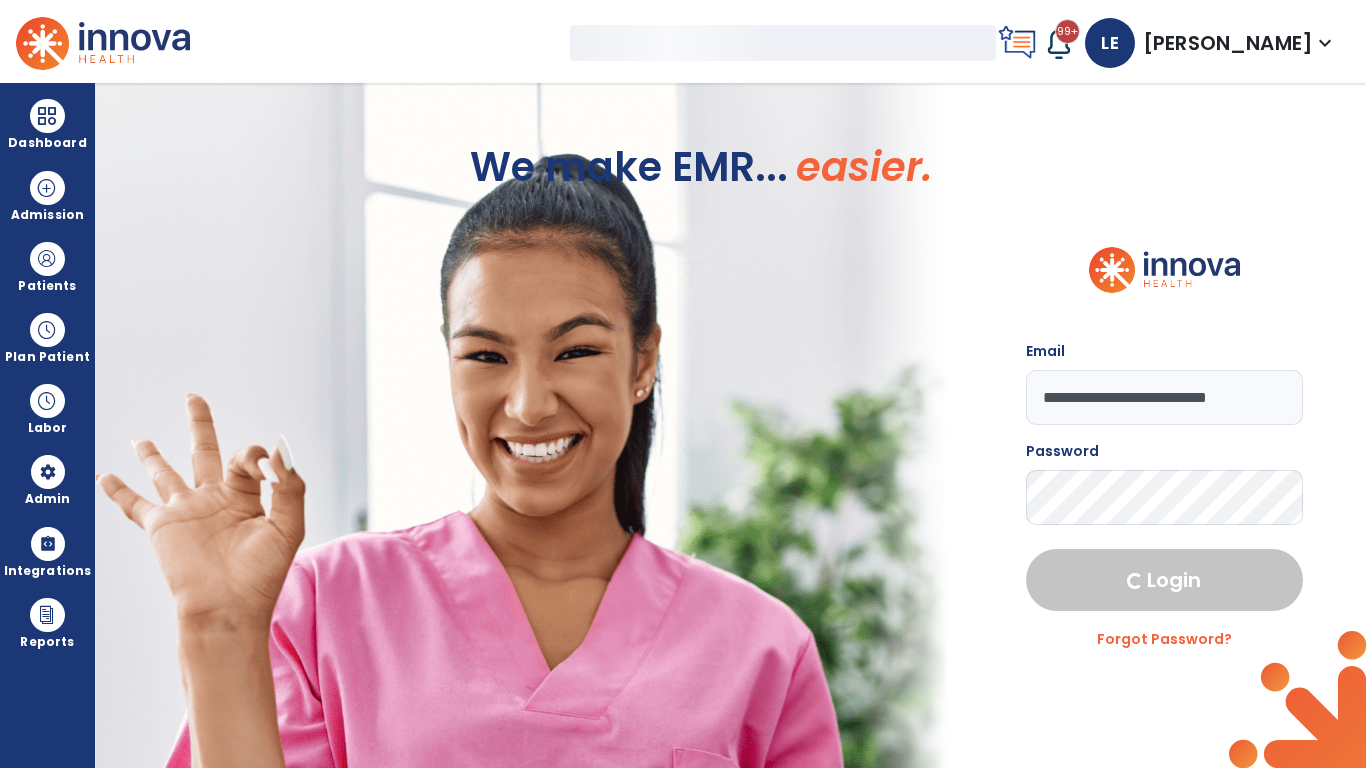 select on "***" 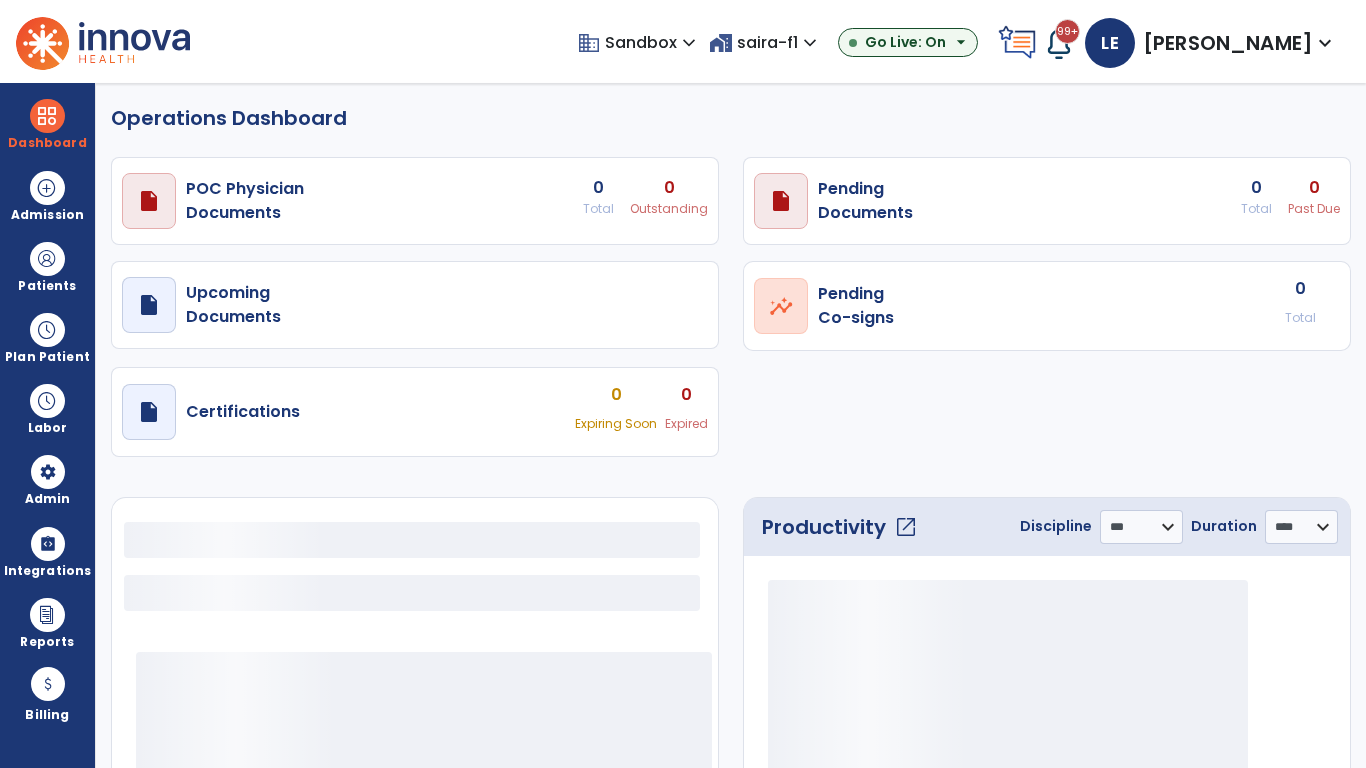 select on "***" 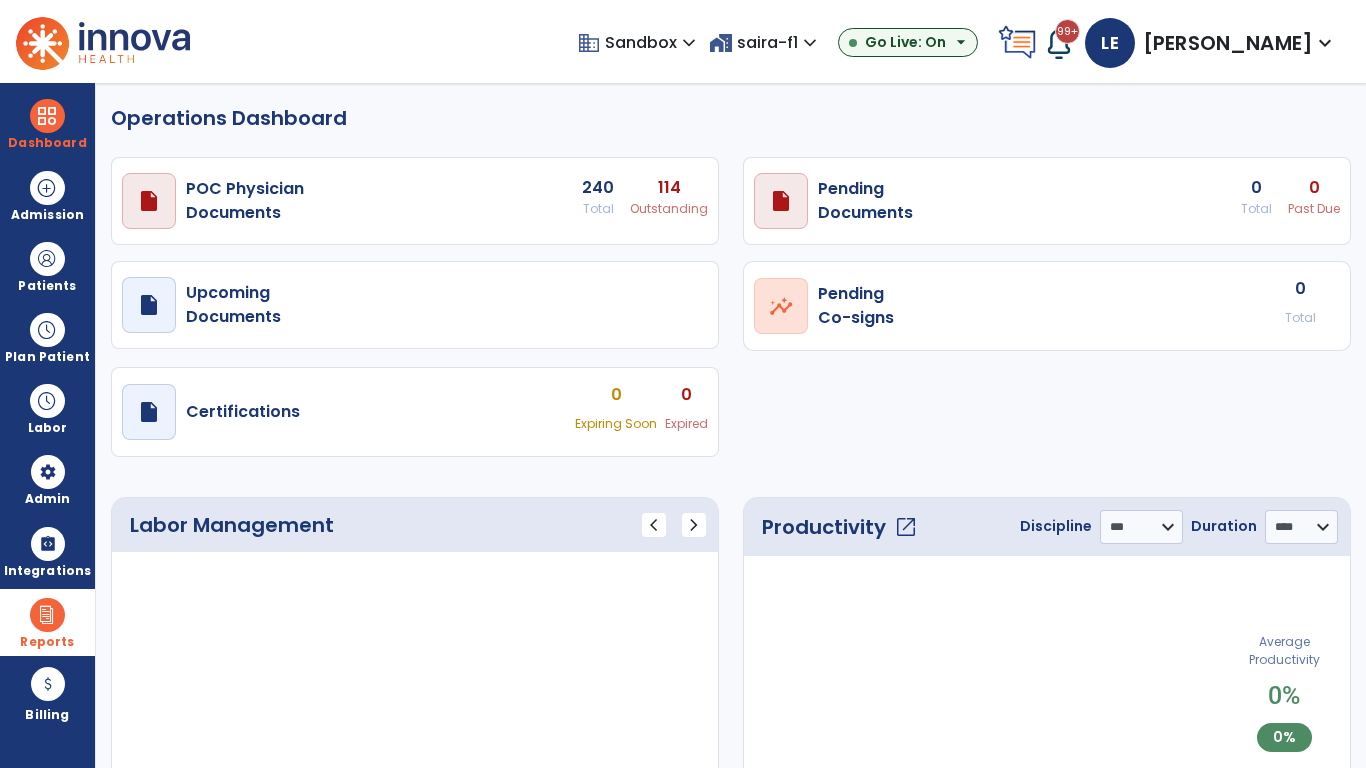 click at bounding box center (47, 615) 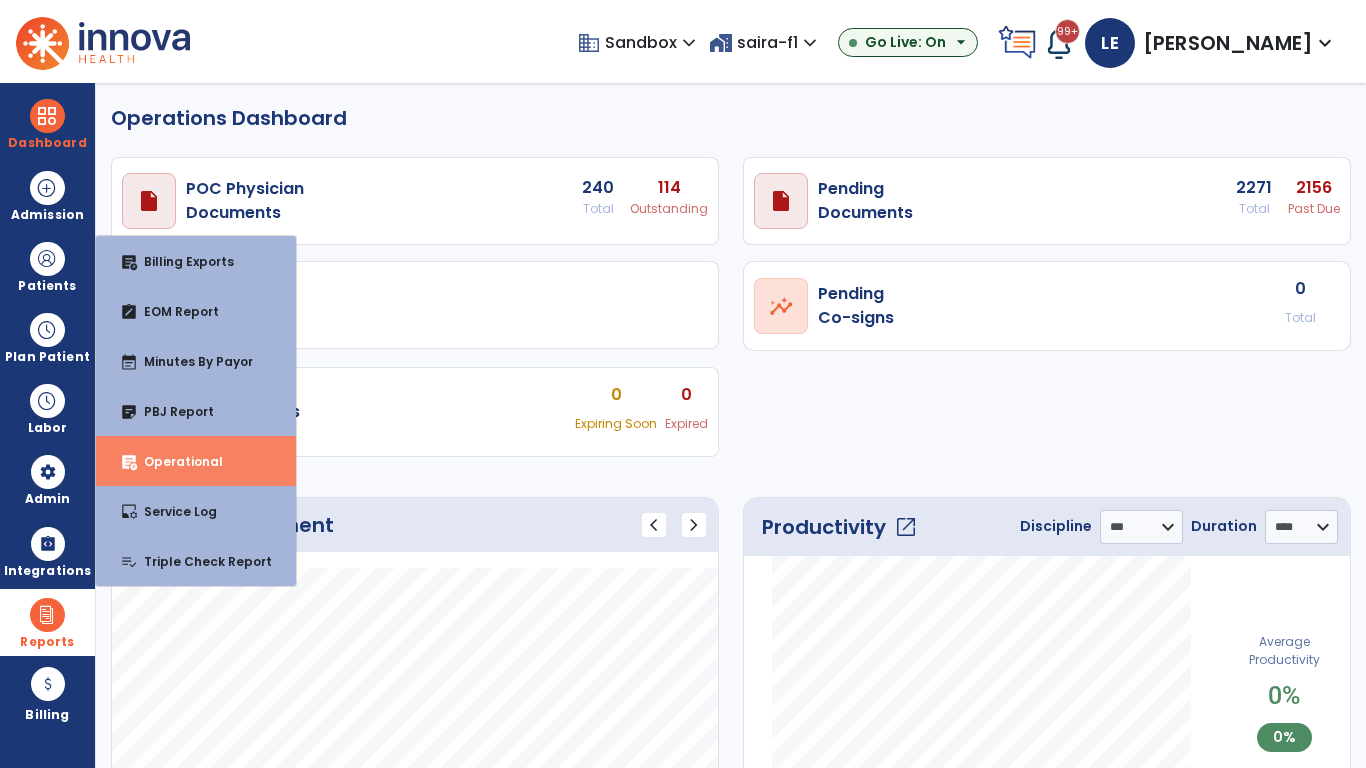click on "Operational" at bounding box center [175, 461] 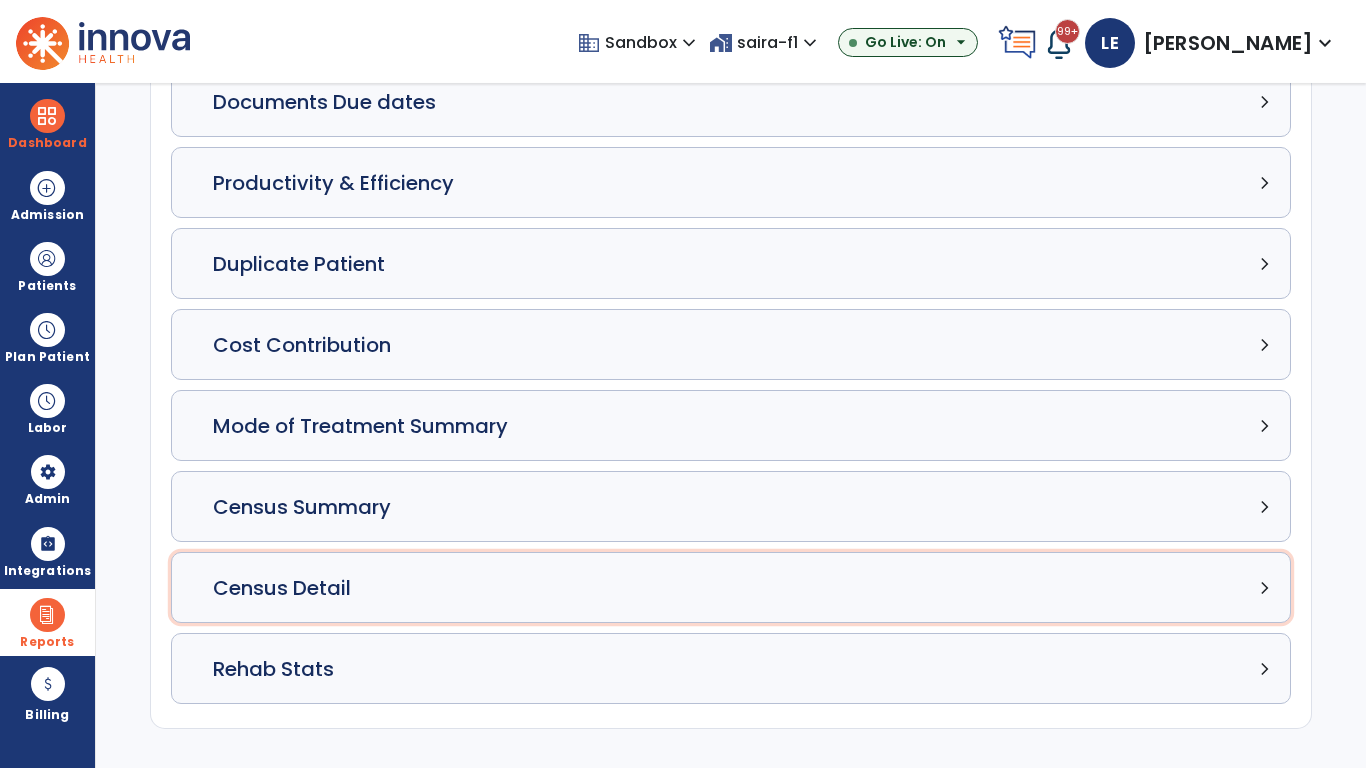 click on "Census Detail chevron_right" 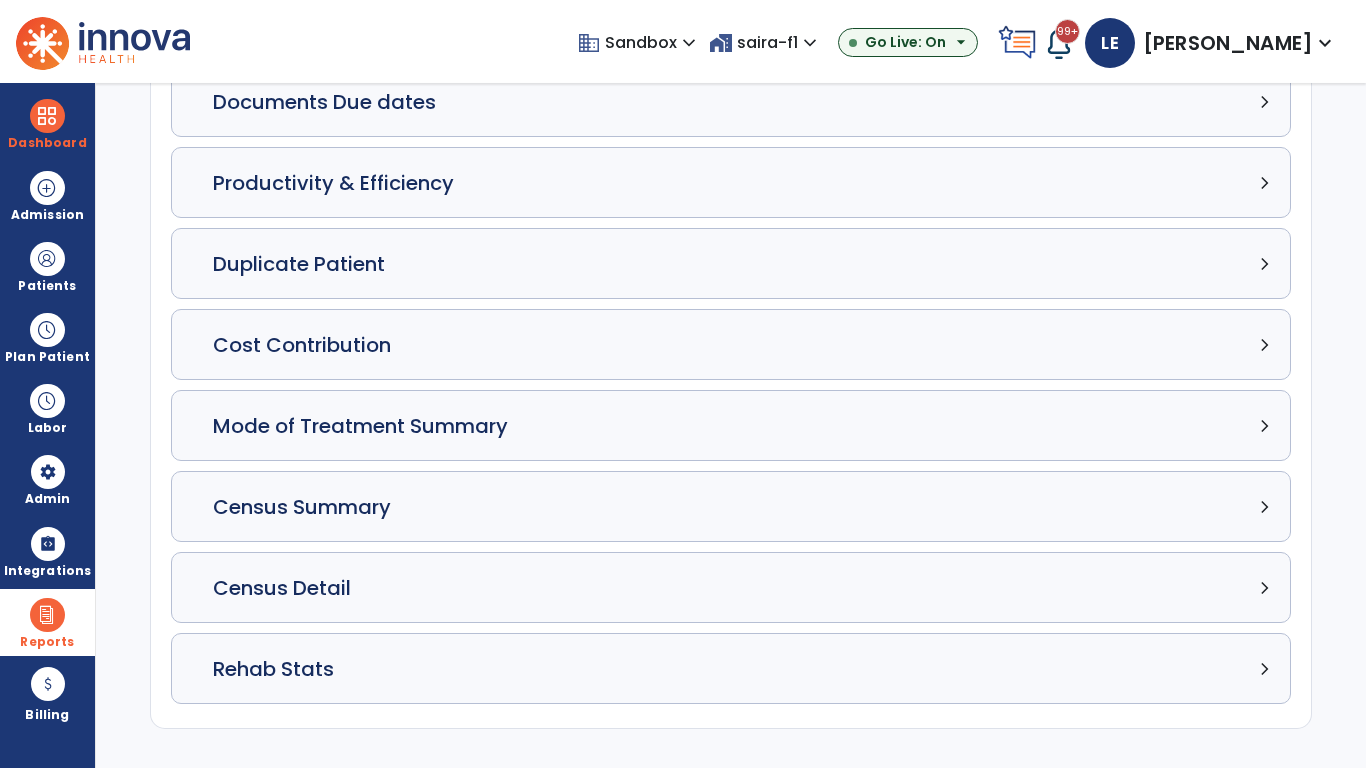 select on "*****" 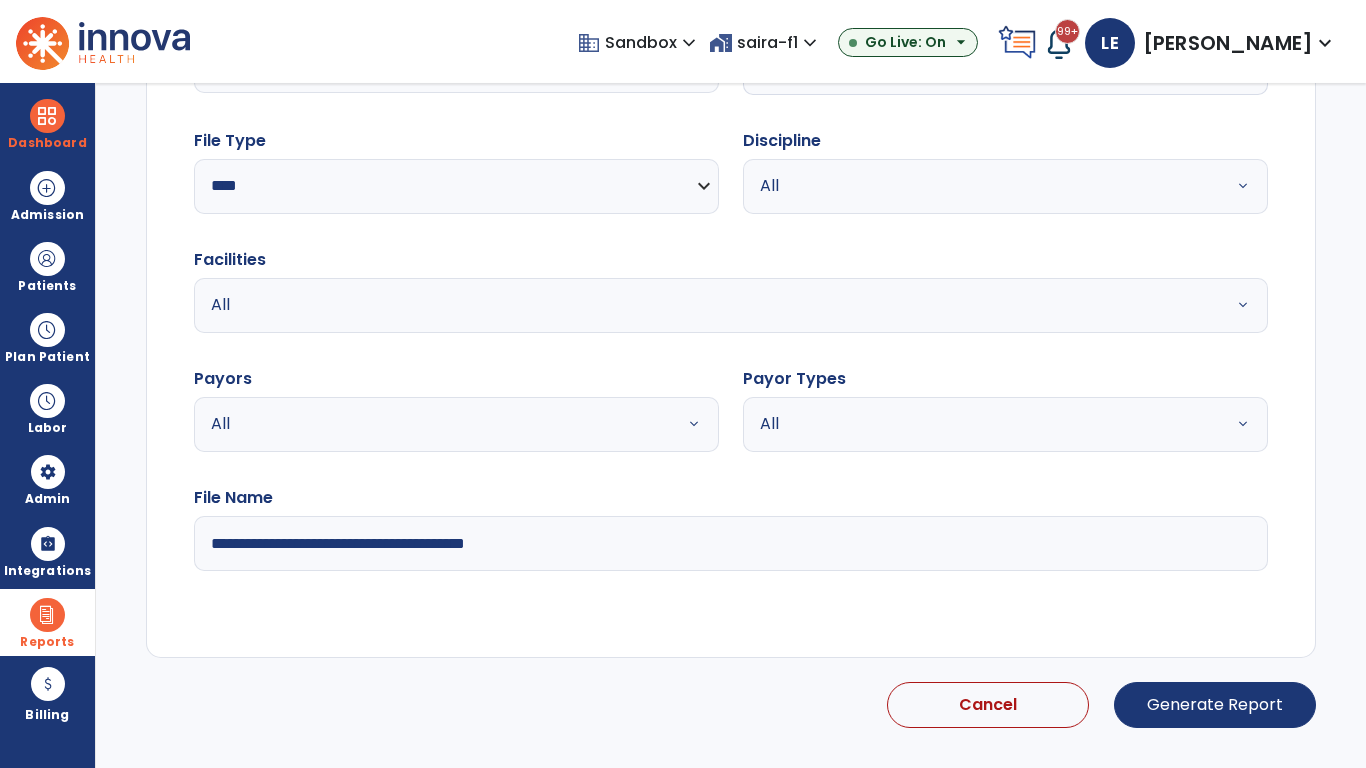 select on "*****" 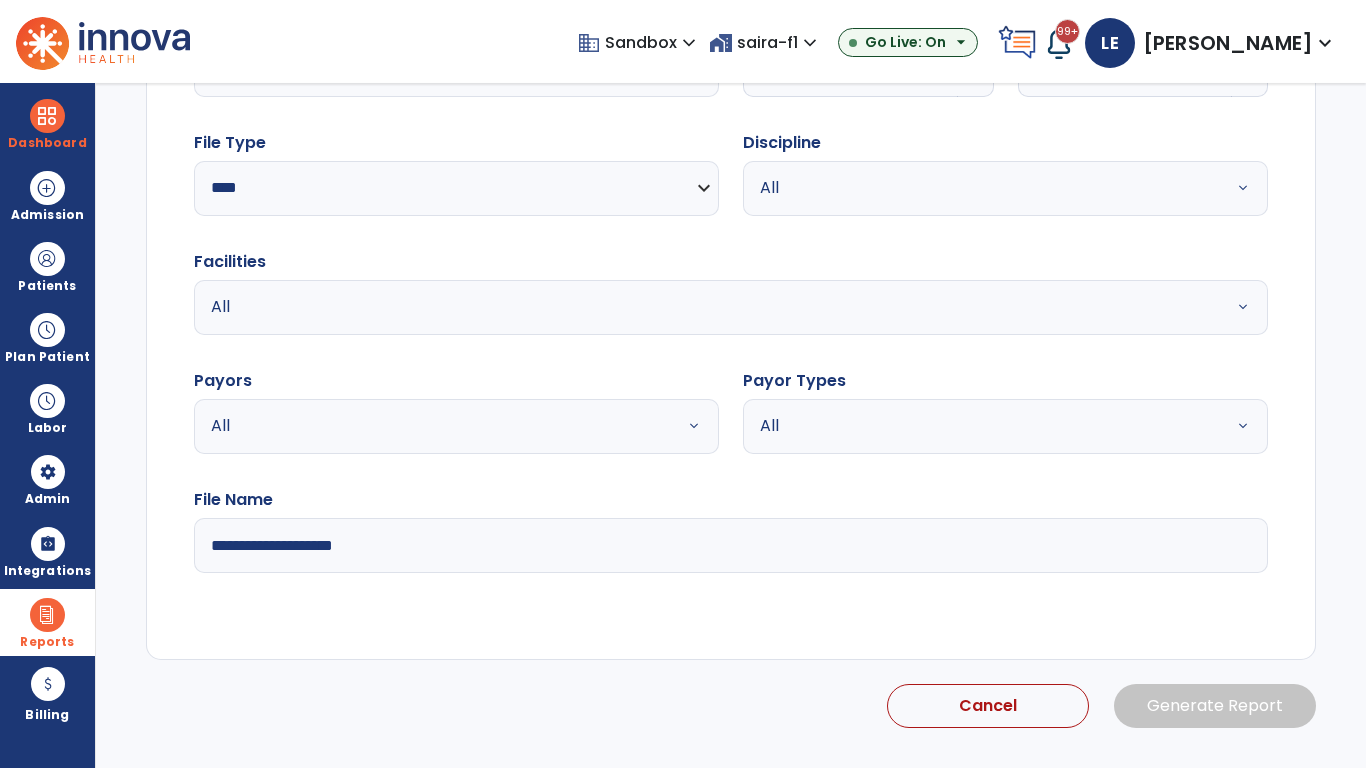 click 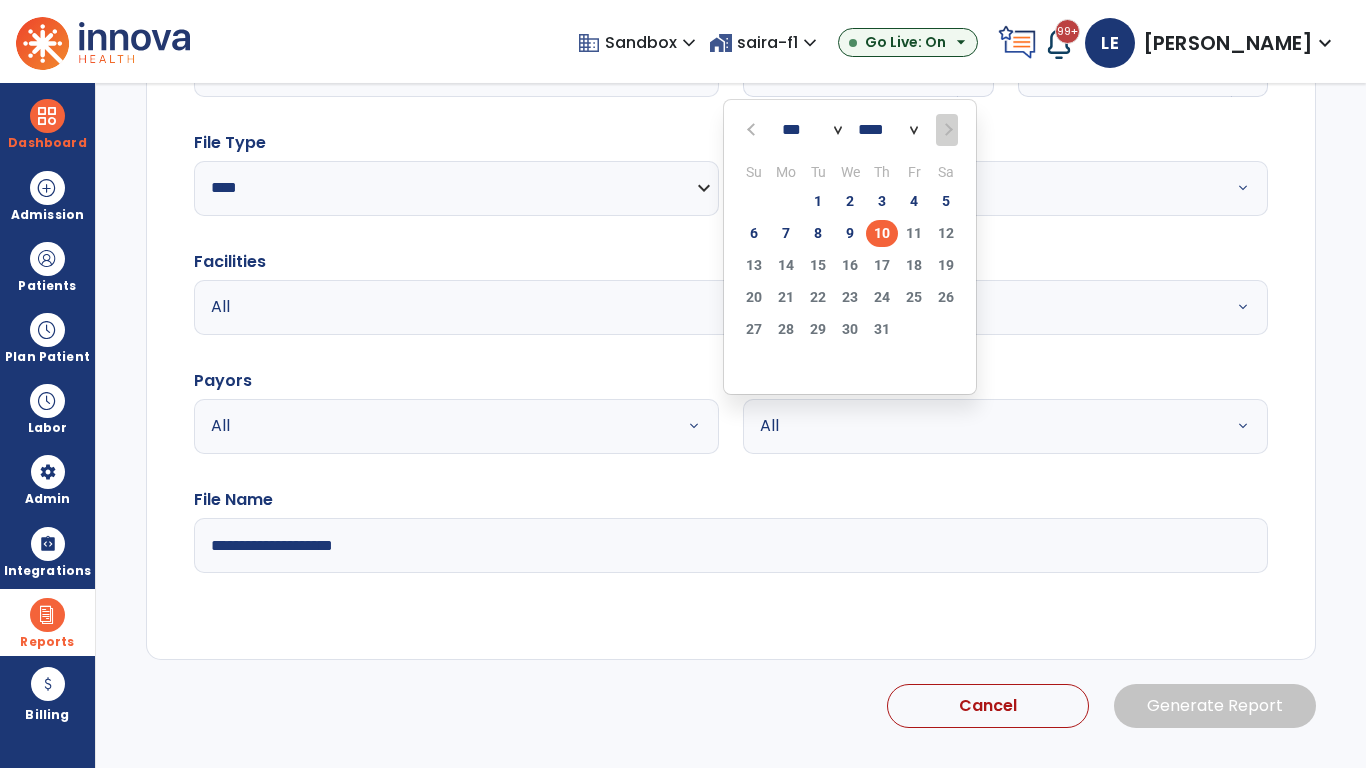 scroll, scrollTop: 192, scrollLeft: 0, axis: vertical 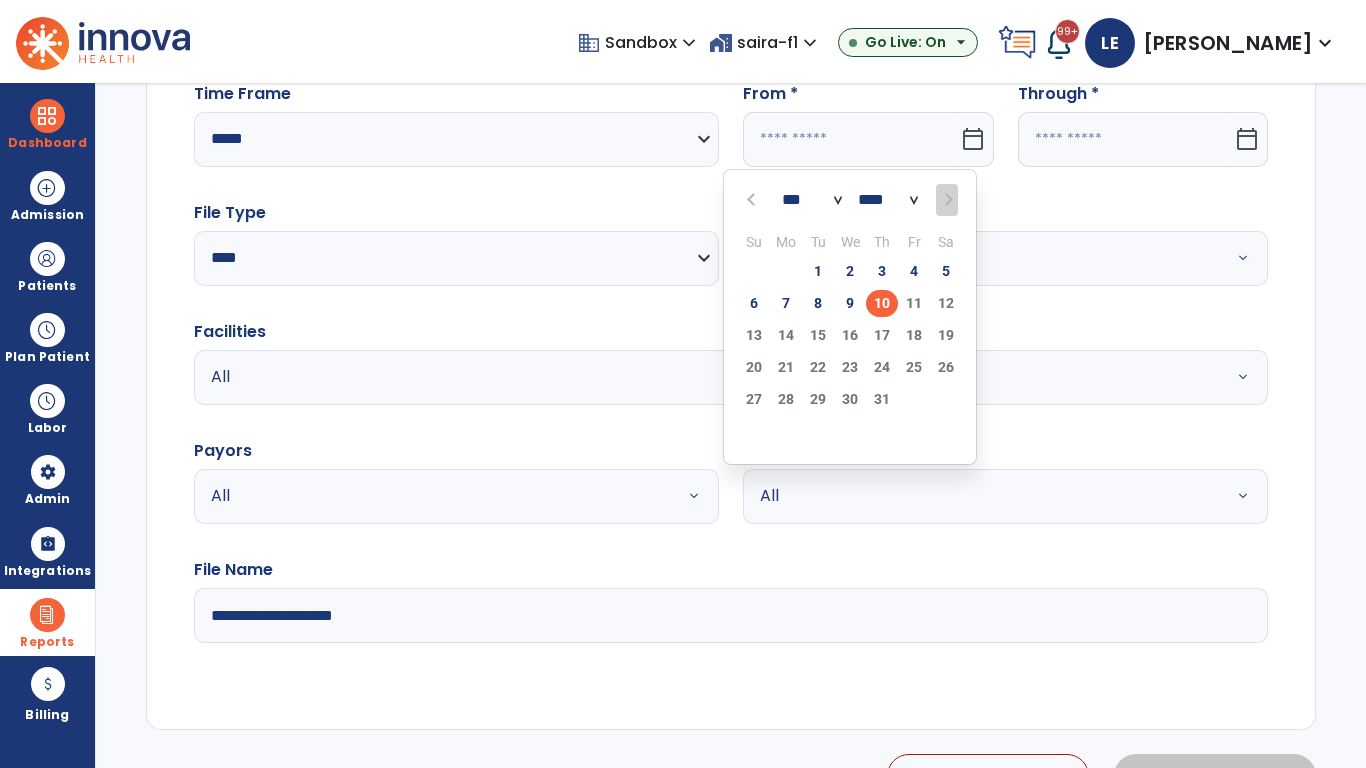 select on "****" 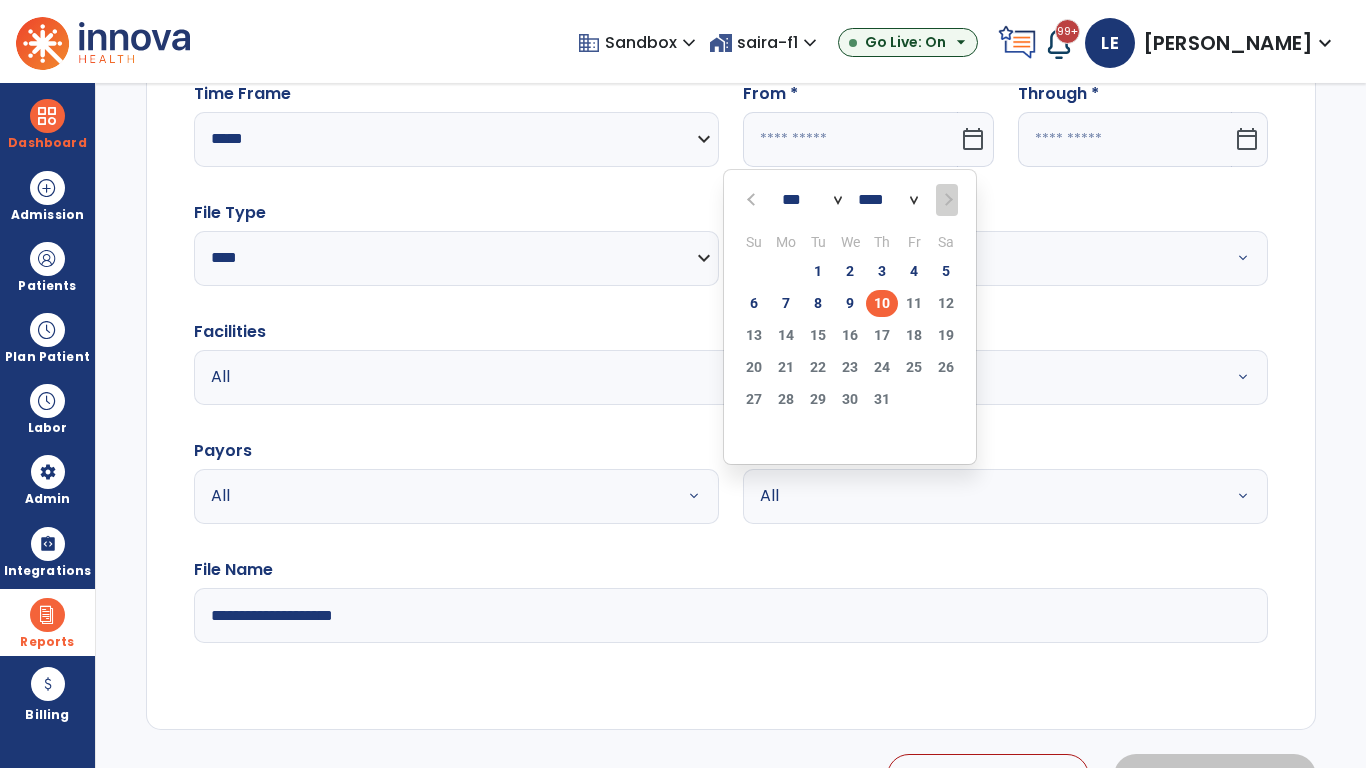 select on "**" 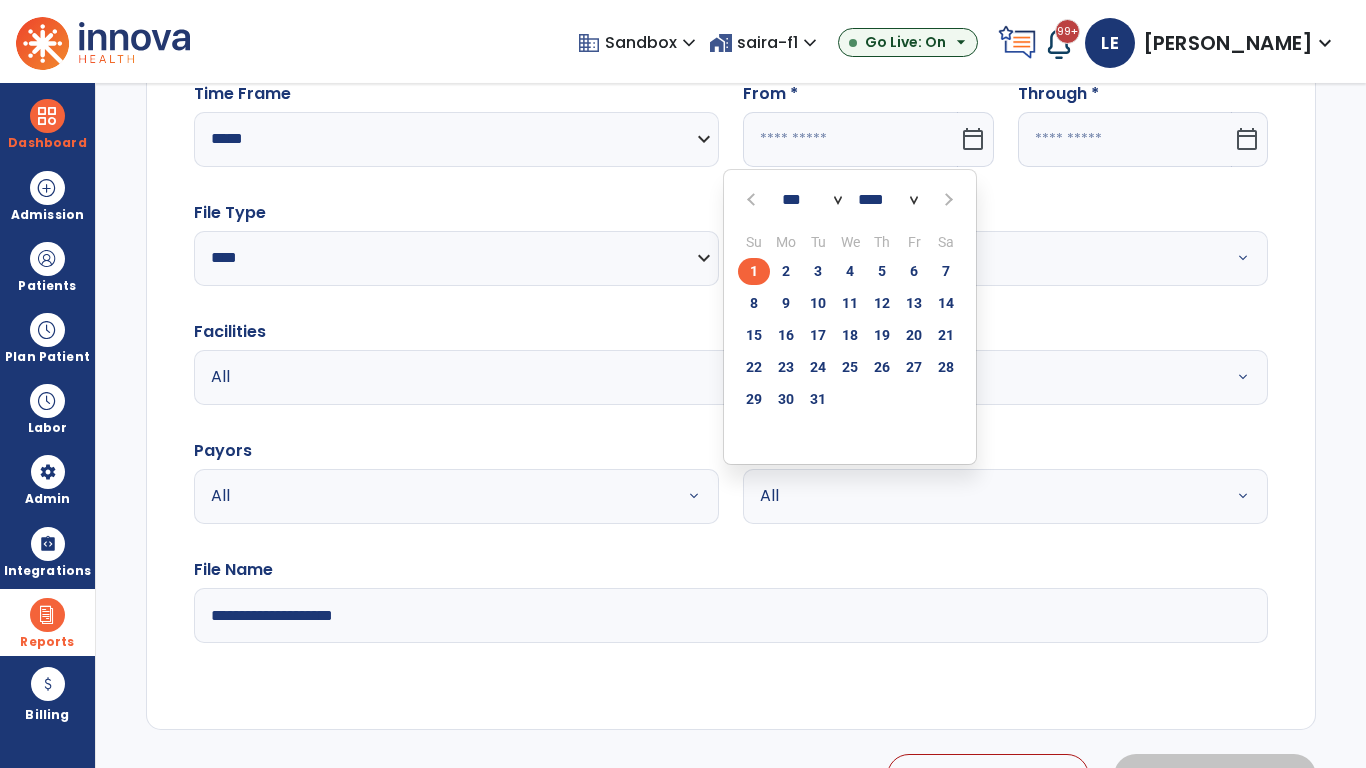 click on "1" 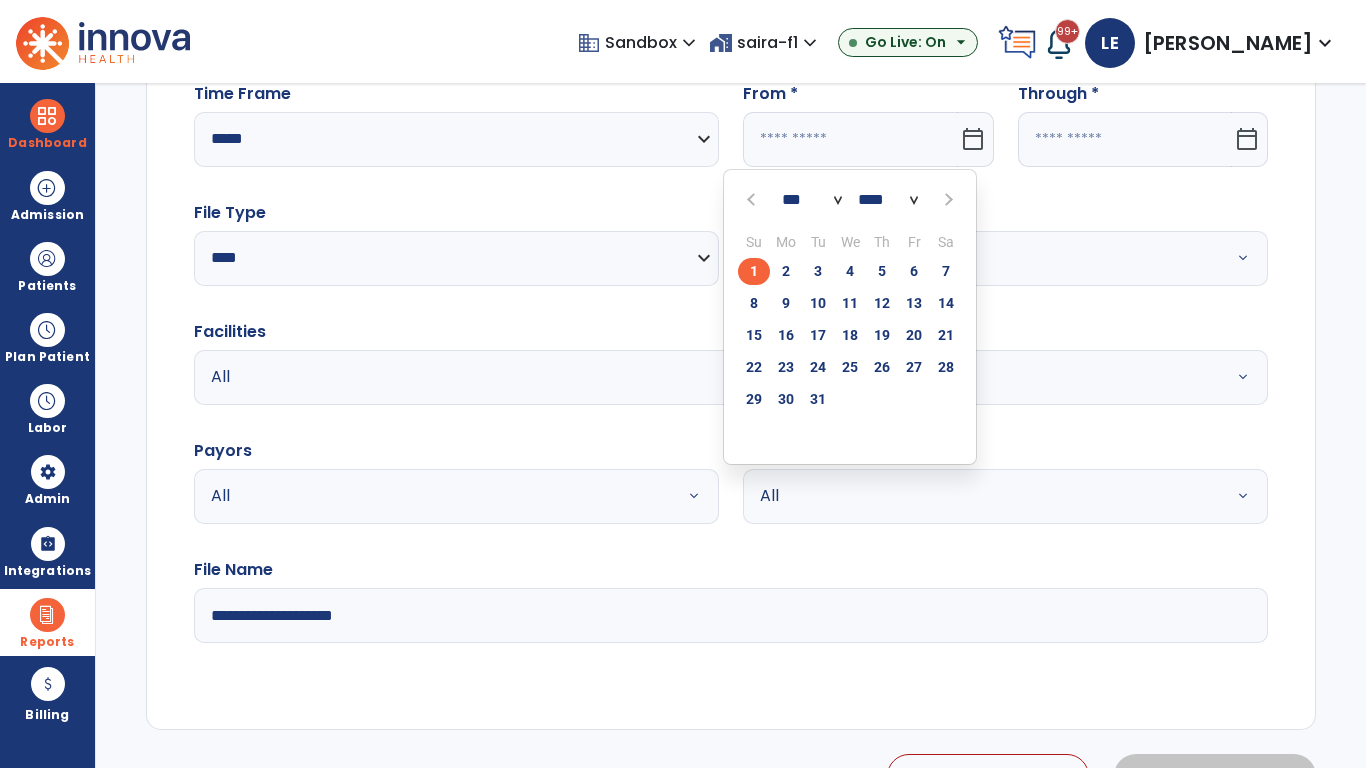 type on "**********" 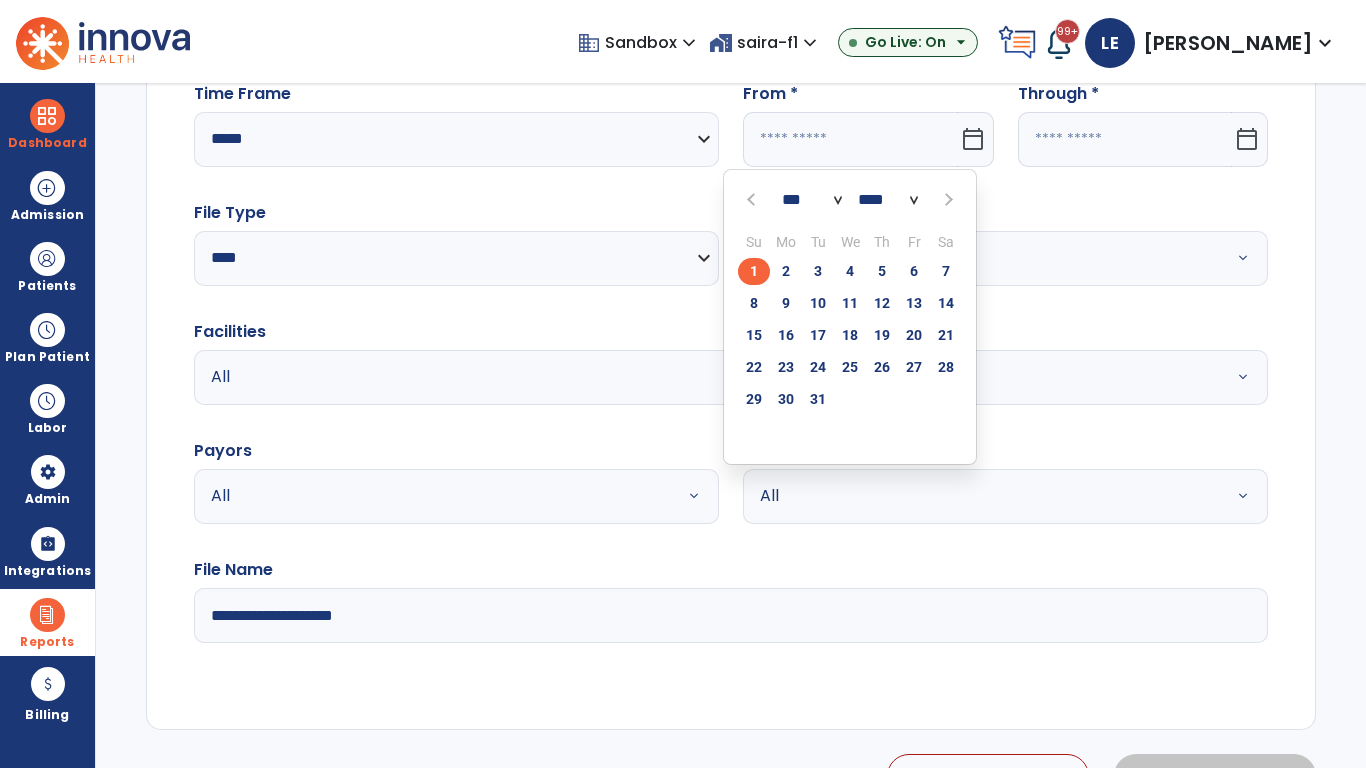 type on "*********" 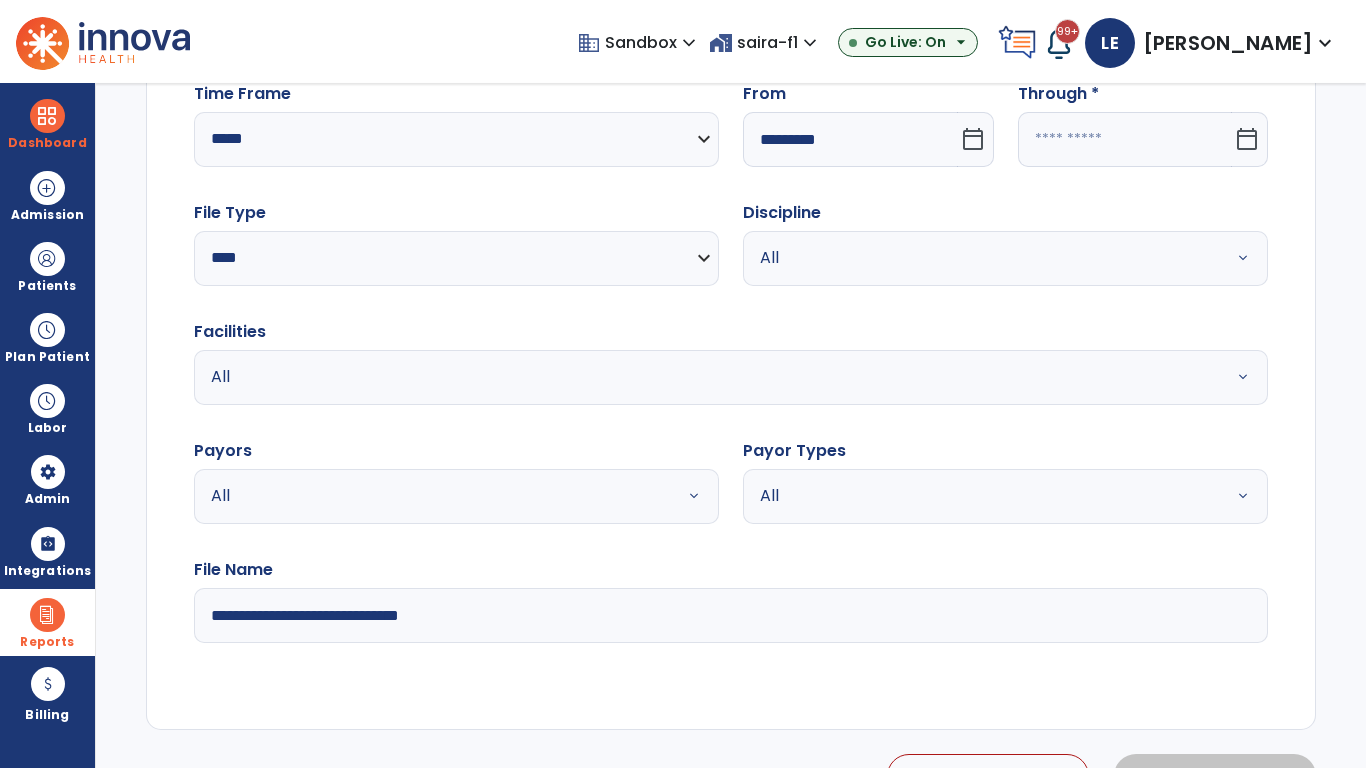 click 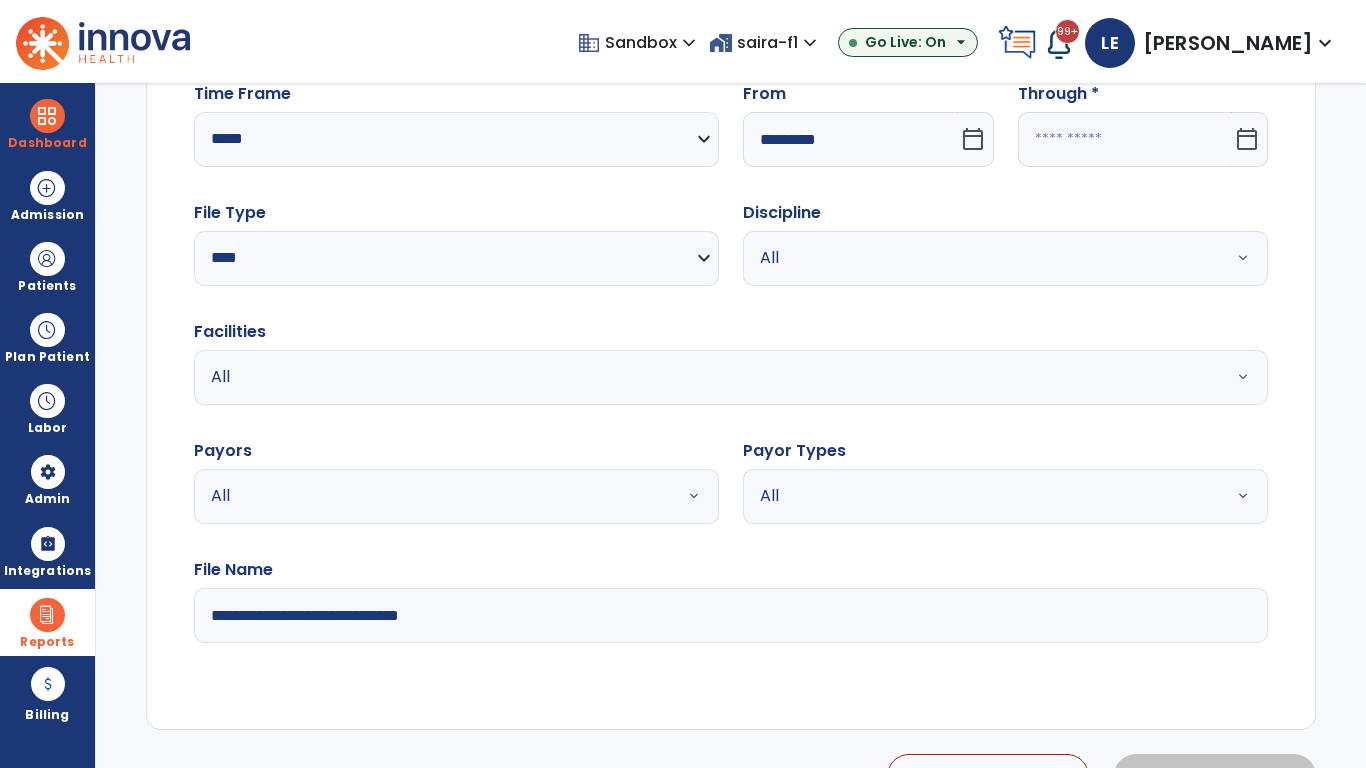 select on "*" 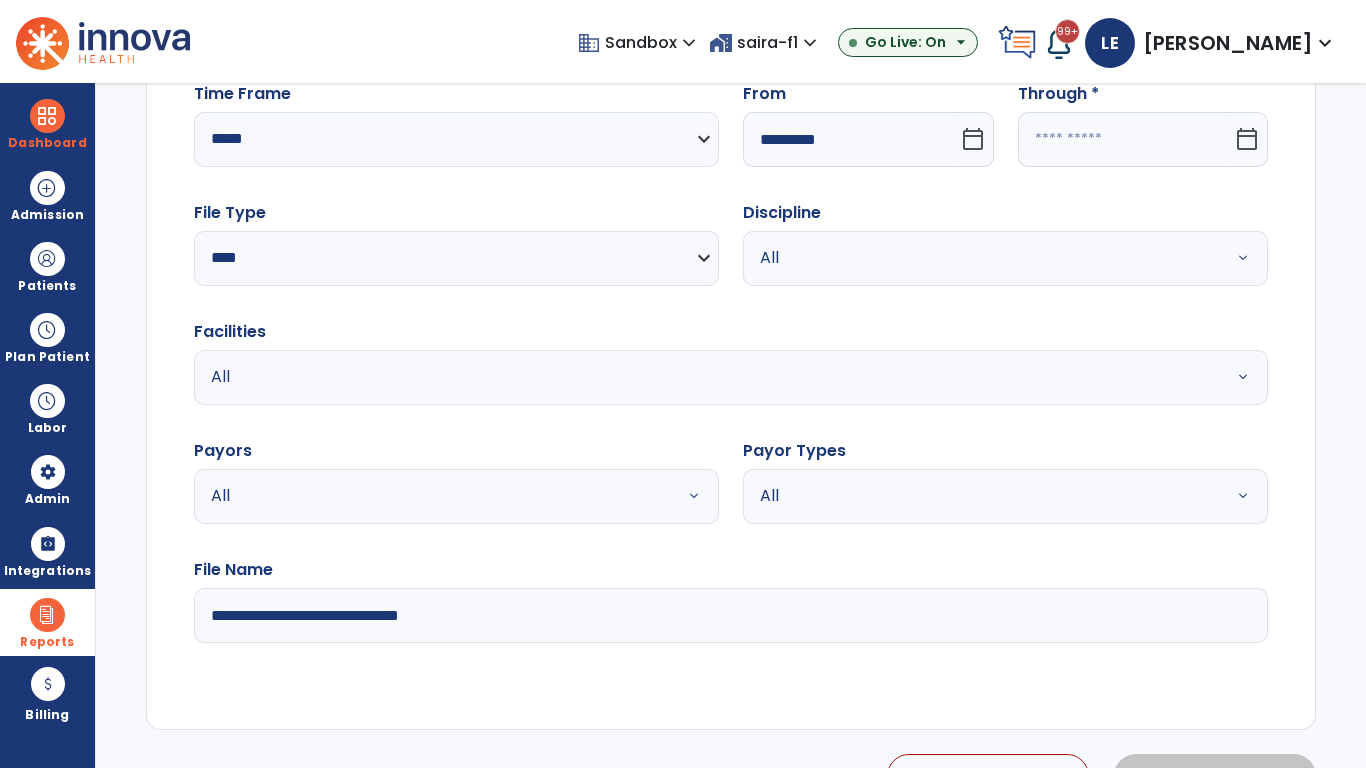 select on "****" 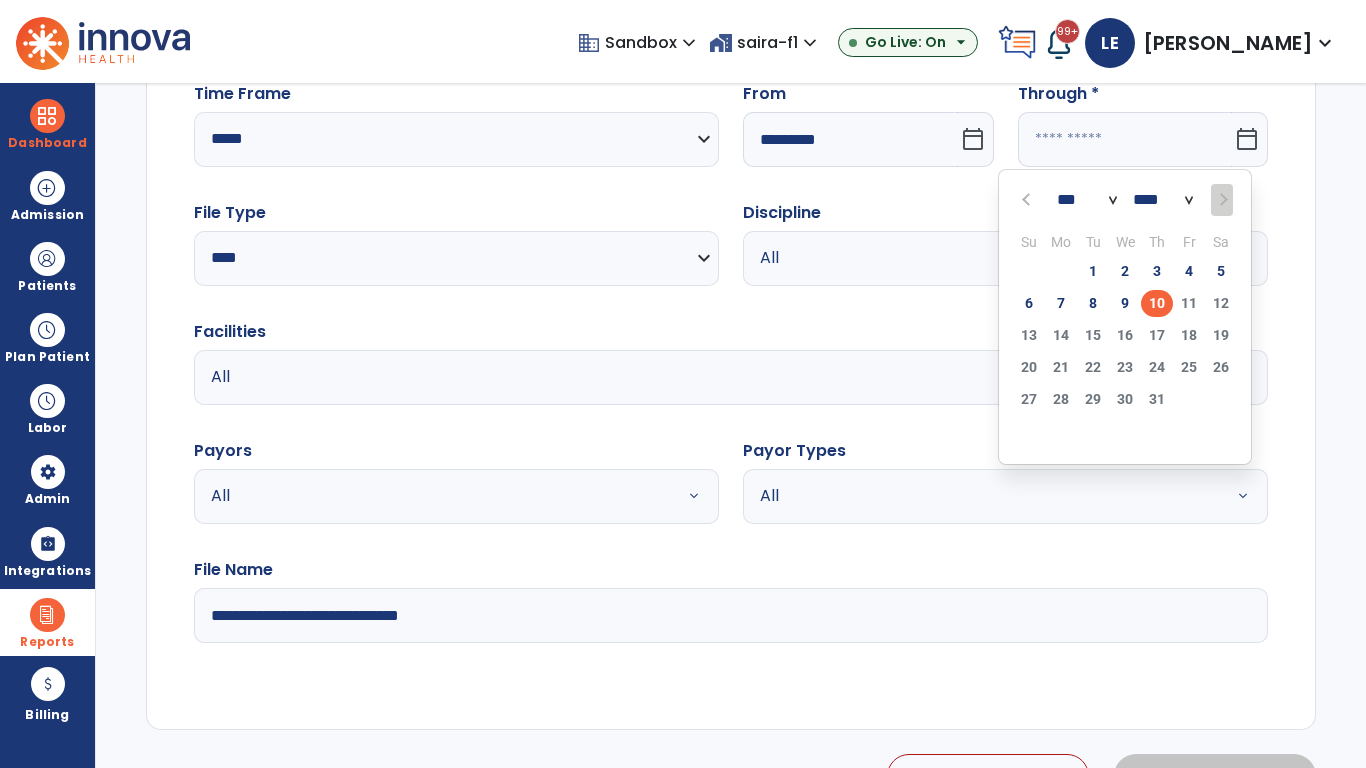 select on "*" 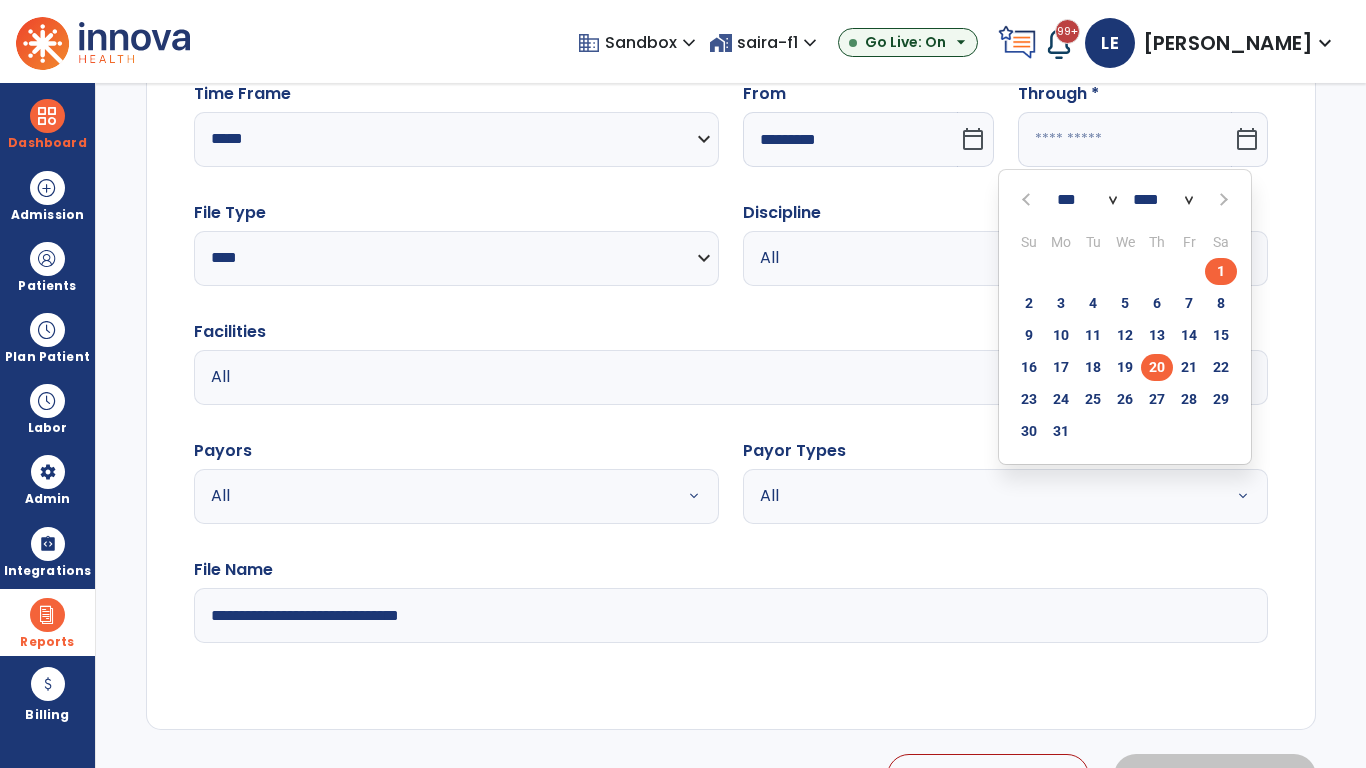 click on "20" 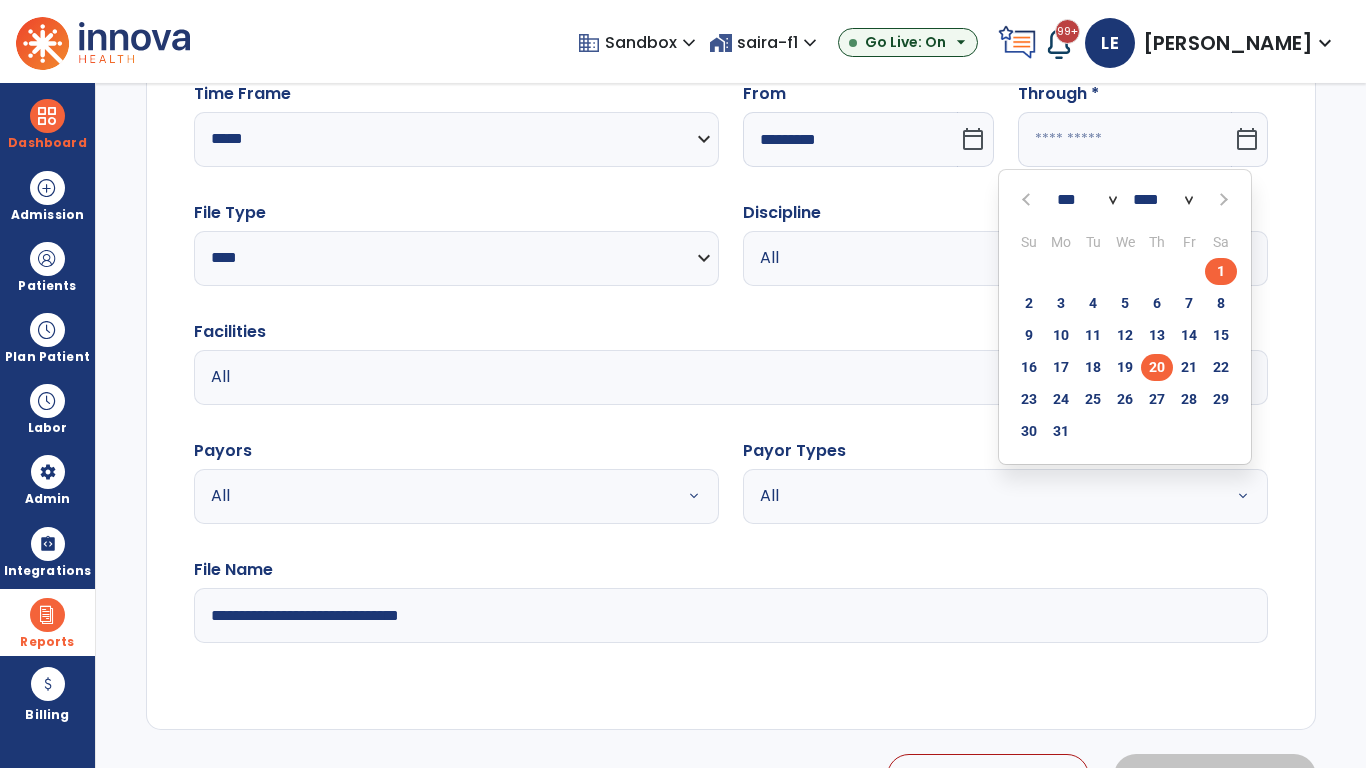 type on "**********" 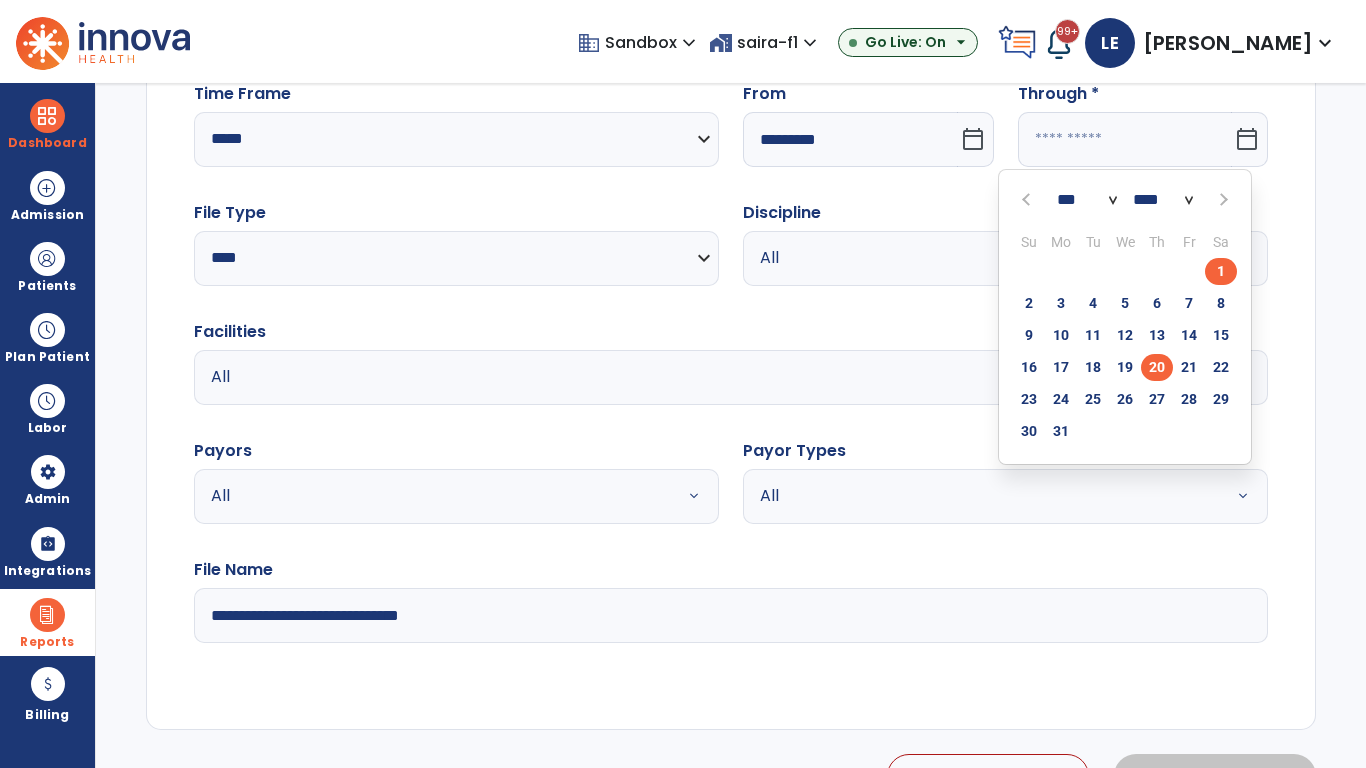 type on "*********" 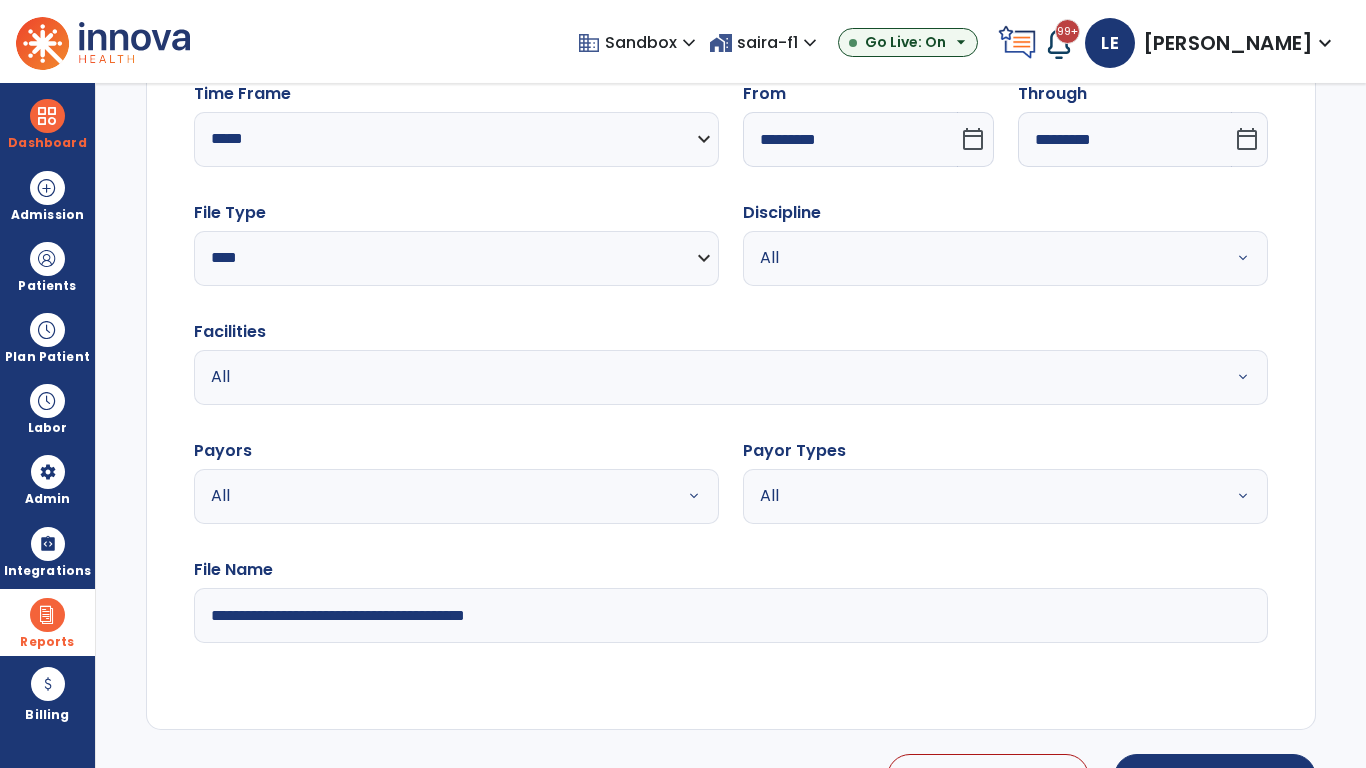 click on "All" at bounding box center [981, 258] 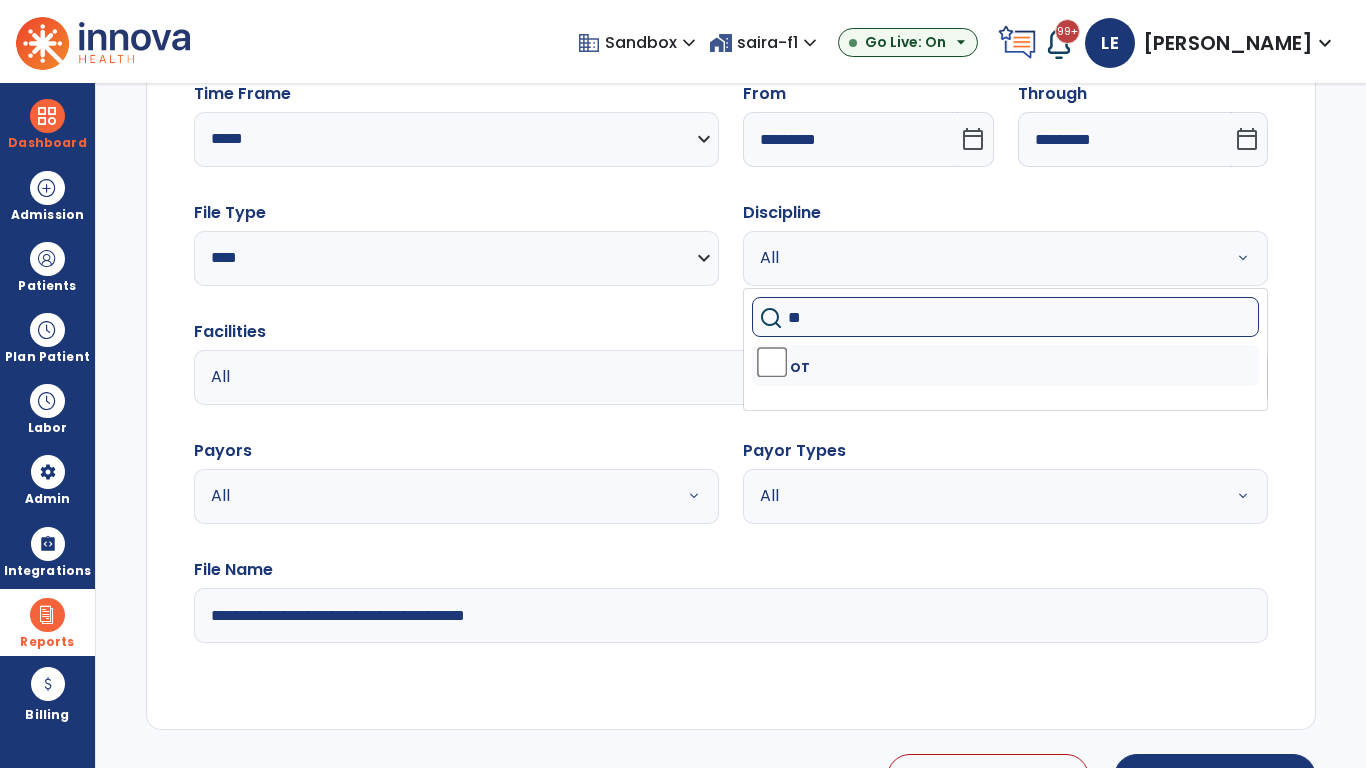 type on "**" 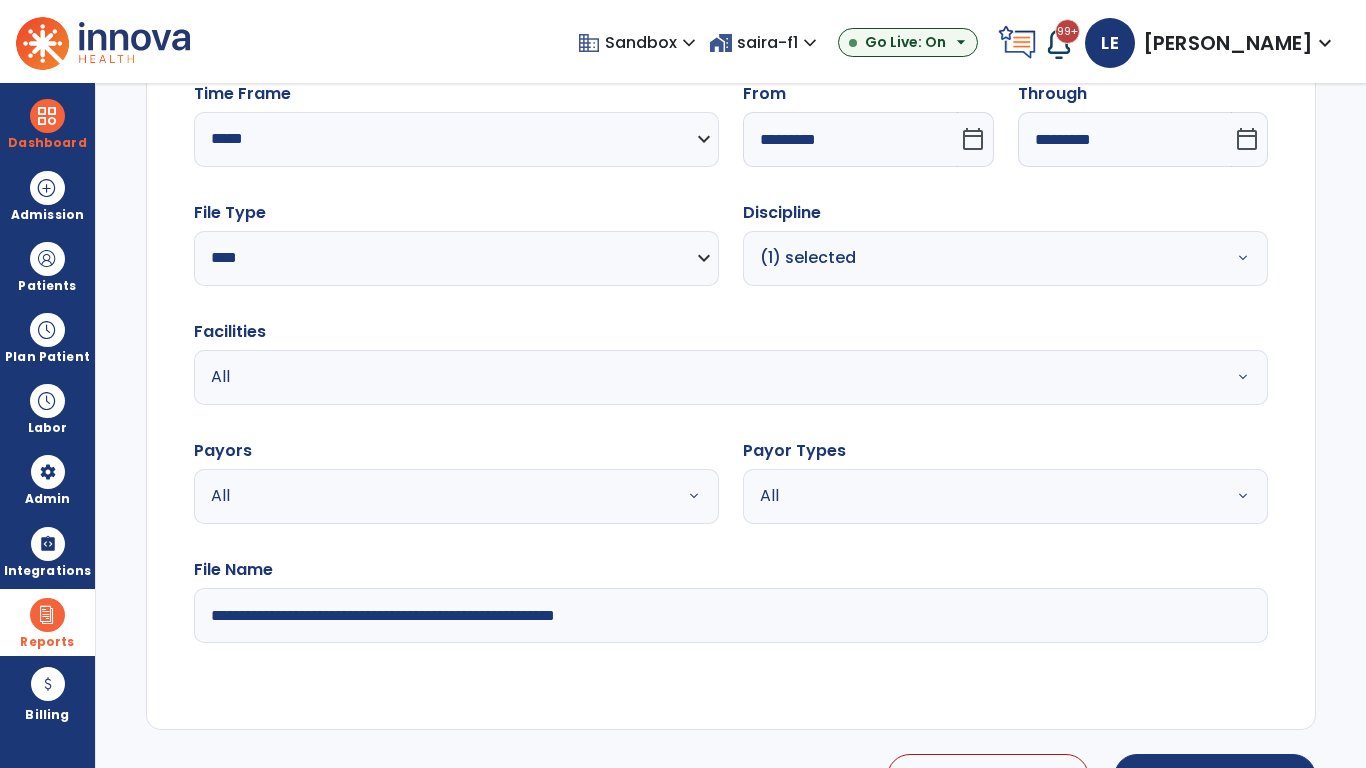 type on "**********" 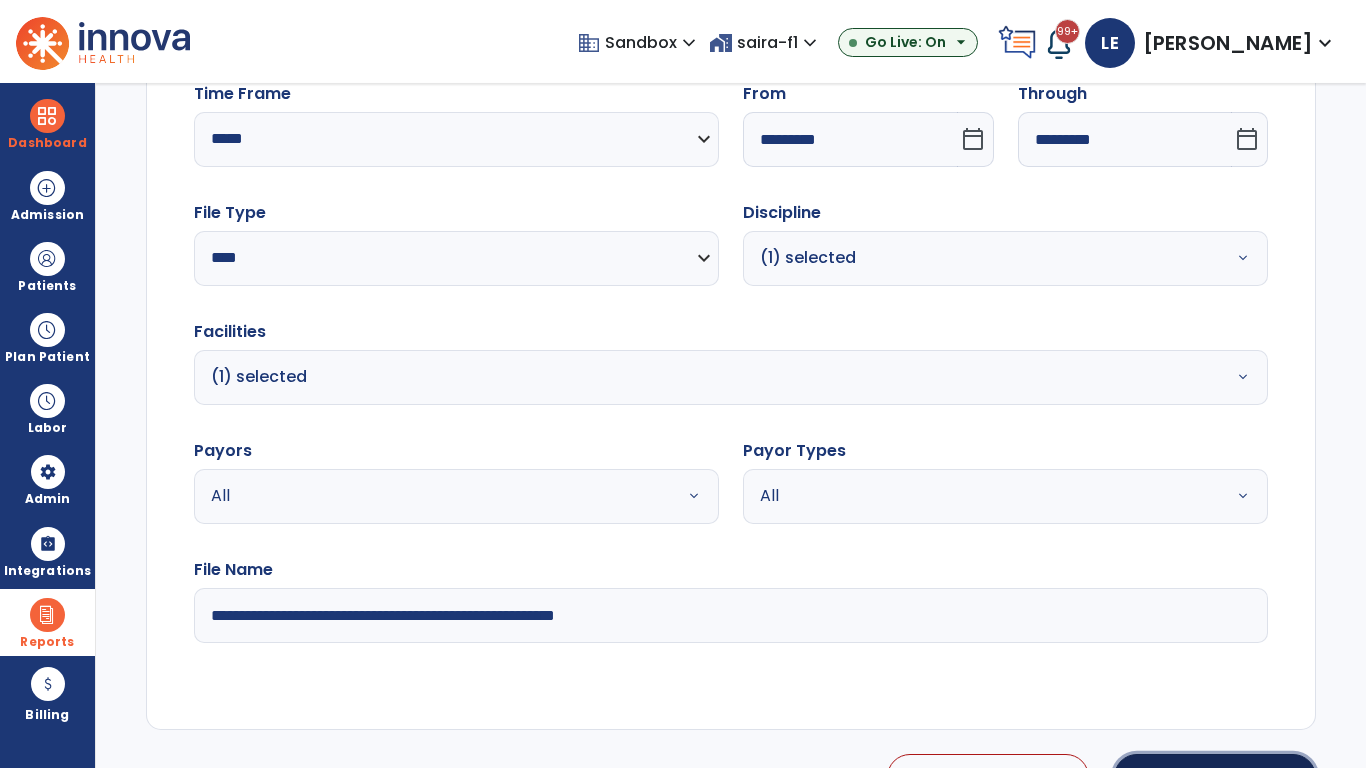 click on "Generate Report" 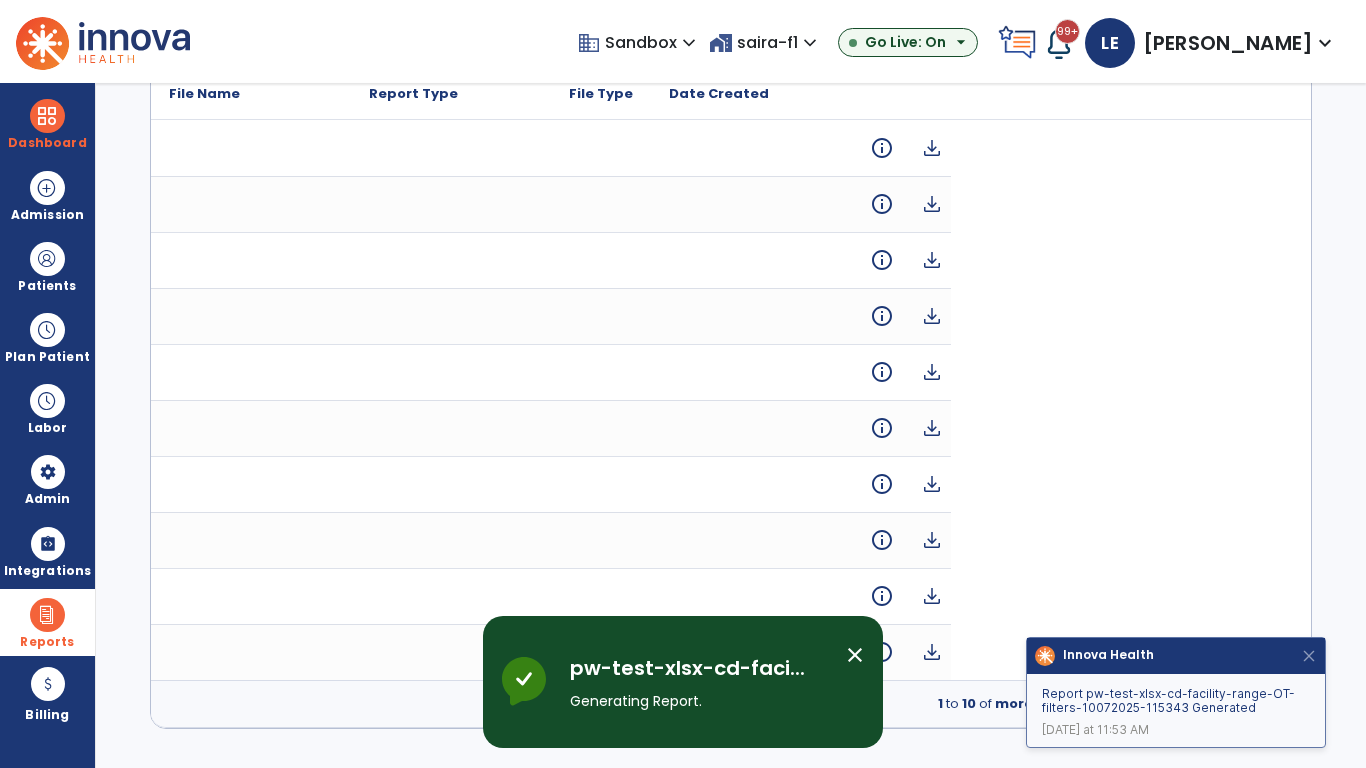scroll, scrollTop: 0, scrollLeft: 0, axis: both 